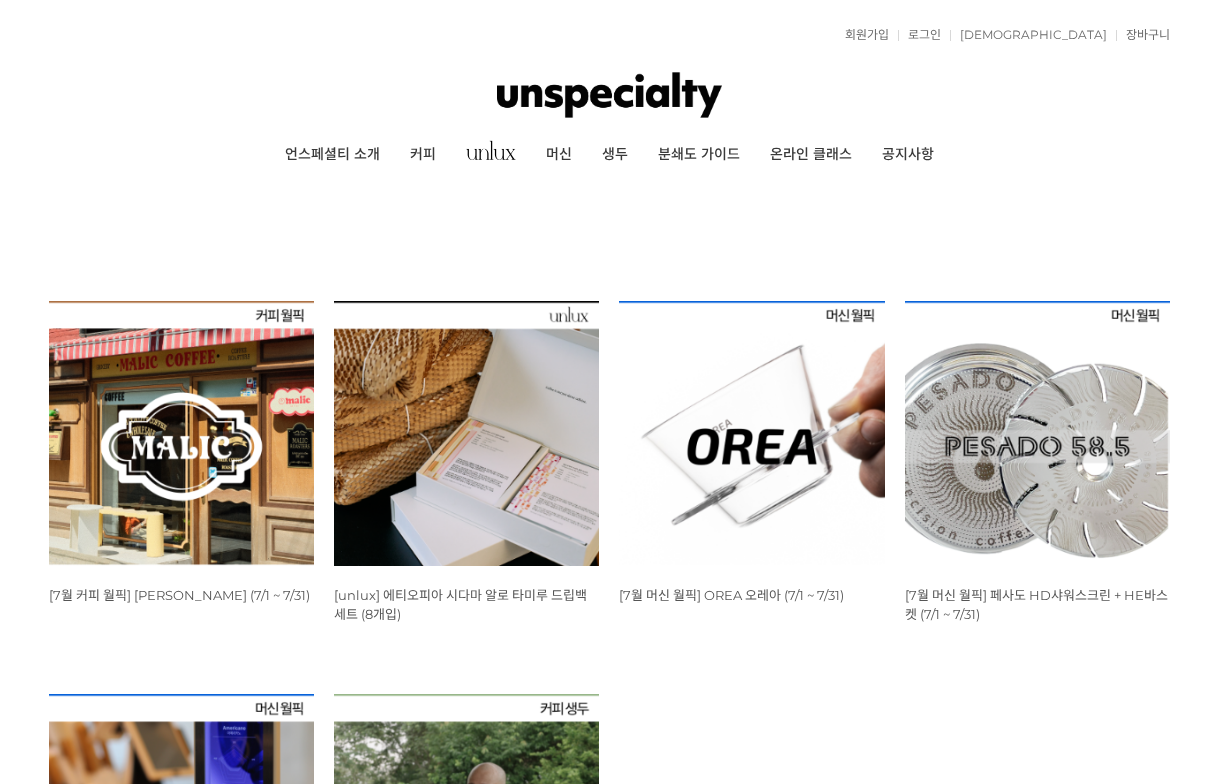 scroll, scrollTop: 0, scrollLeft: 0, axis: both 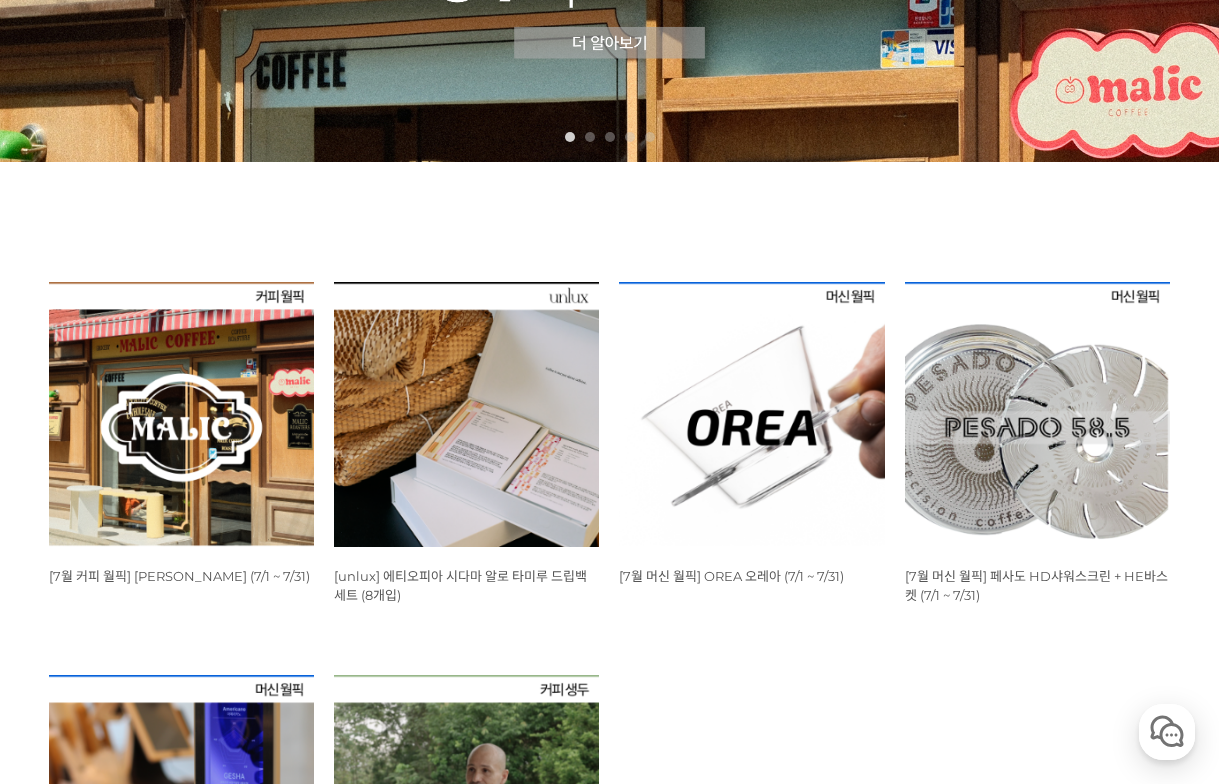 click at bounding box center (181, 414) 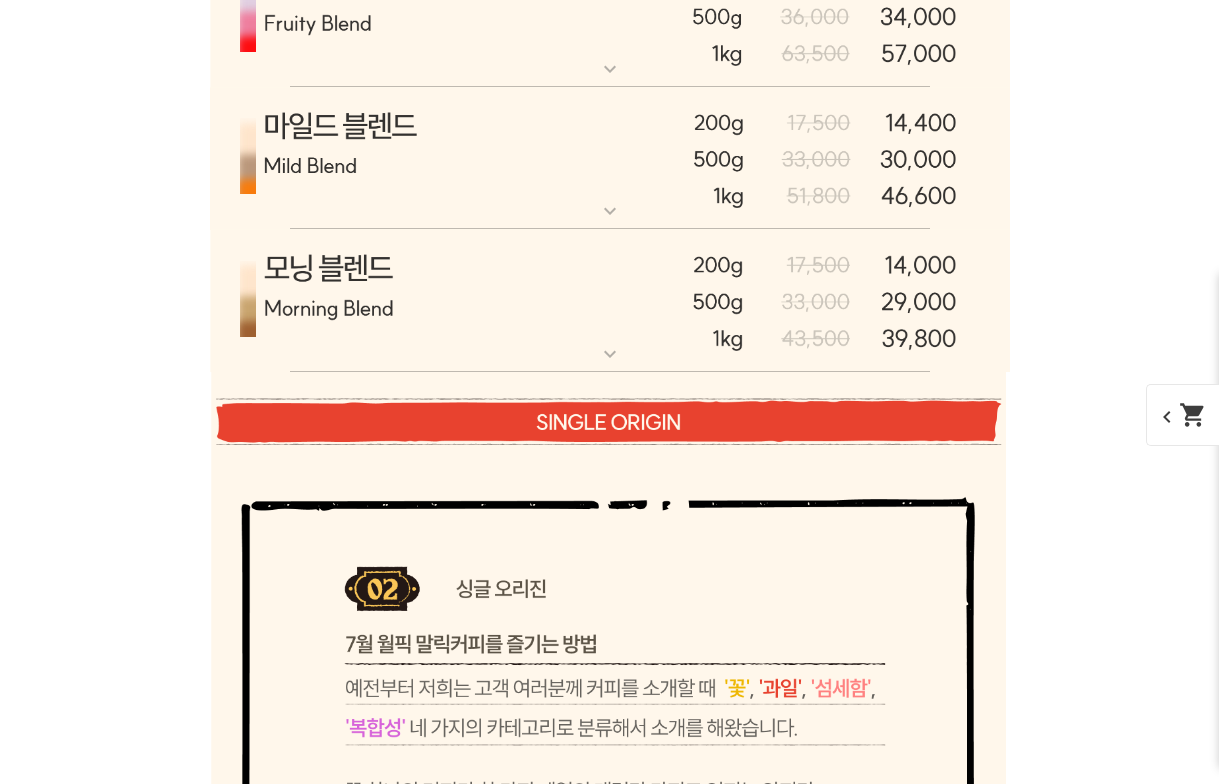 scroll, scrollTop: 7079, scrollLeft: 0, axis: vertical 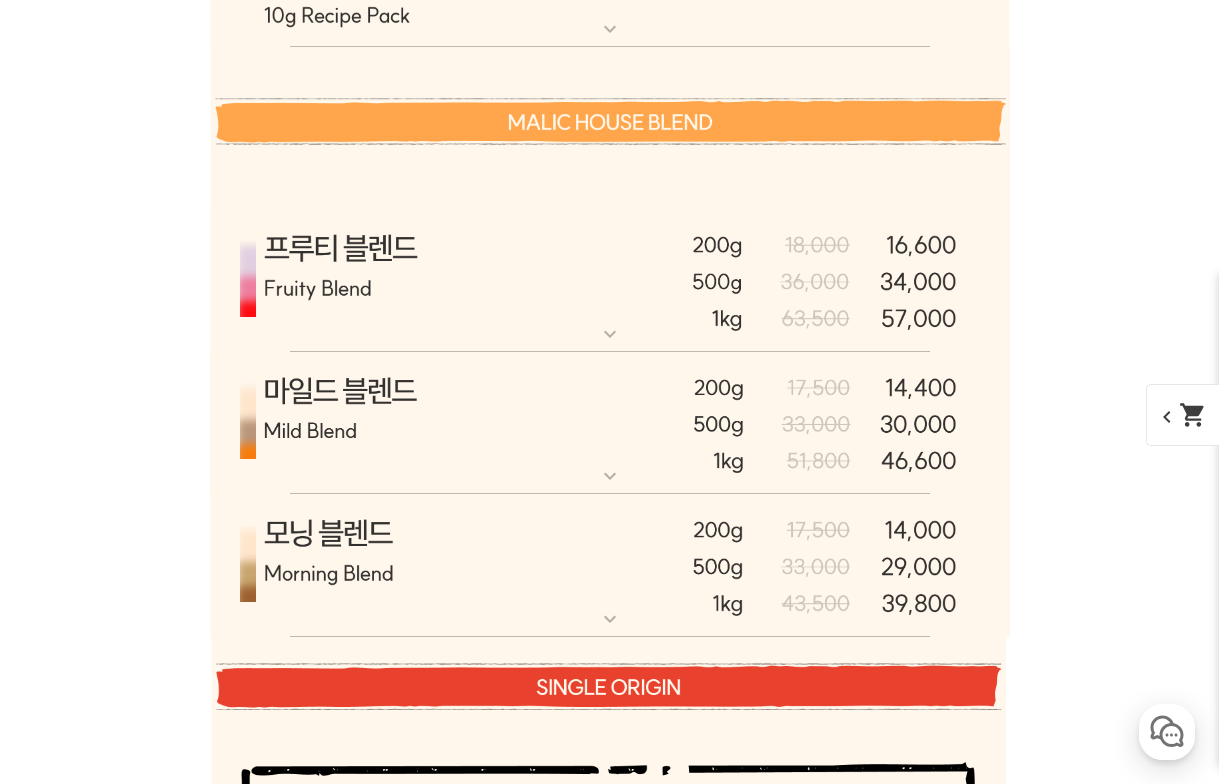 click on "expand_more" at bounding box center [610, 334] 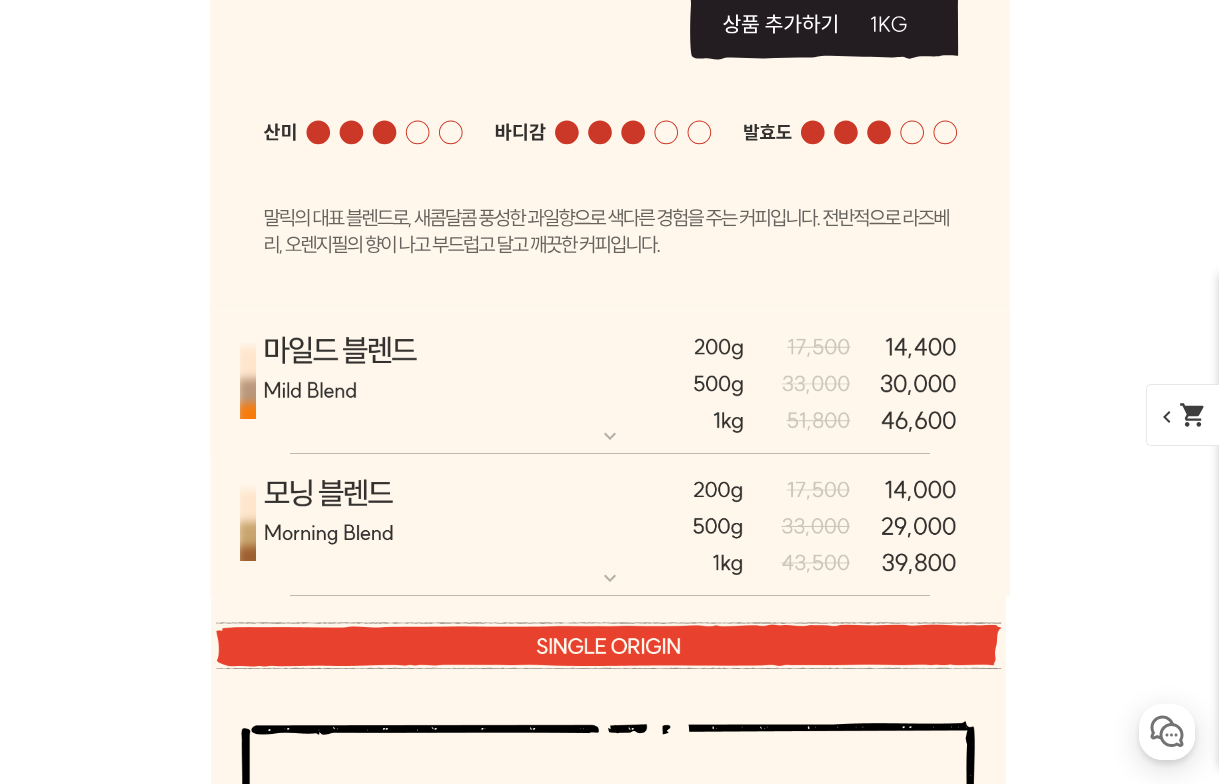 scroll, scrollTop: 7993, scrollLeft: 0, axis: vertical 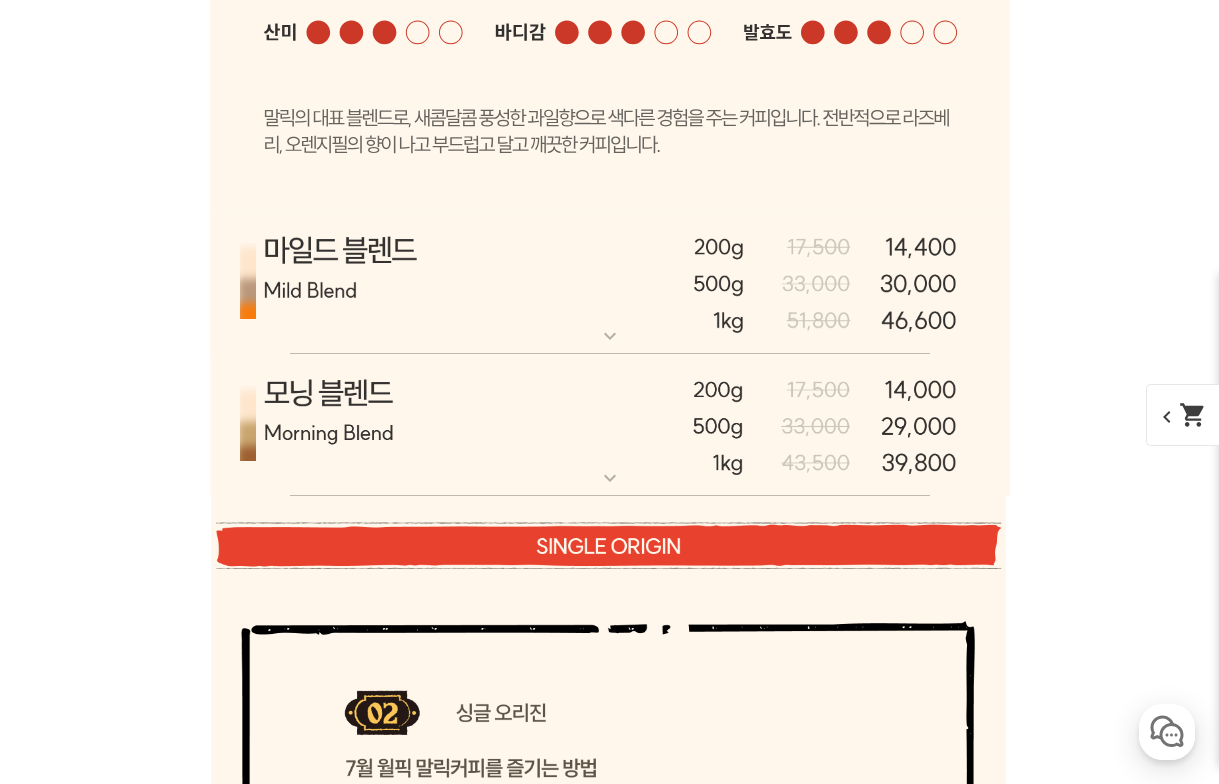 click on "expand_more" at bounding box center [610, 336] 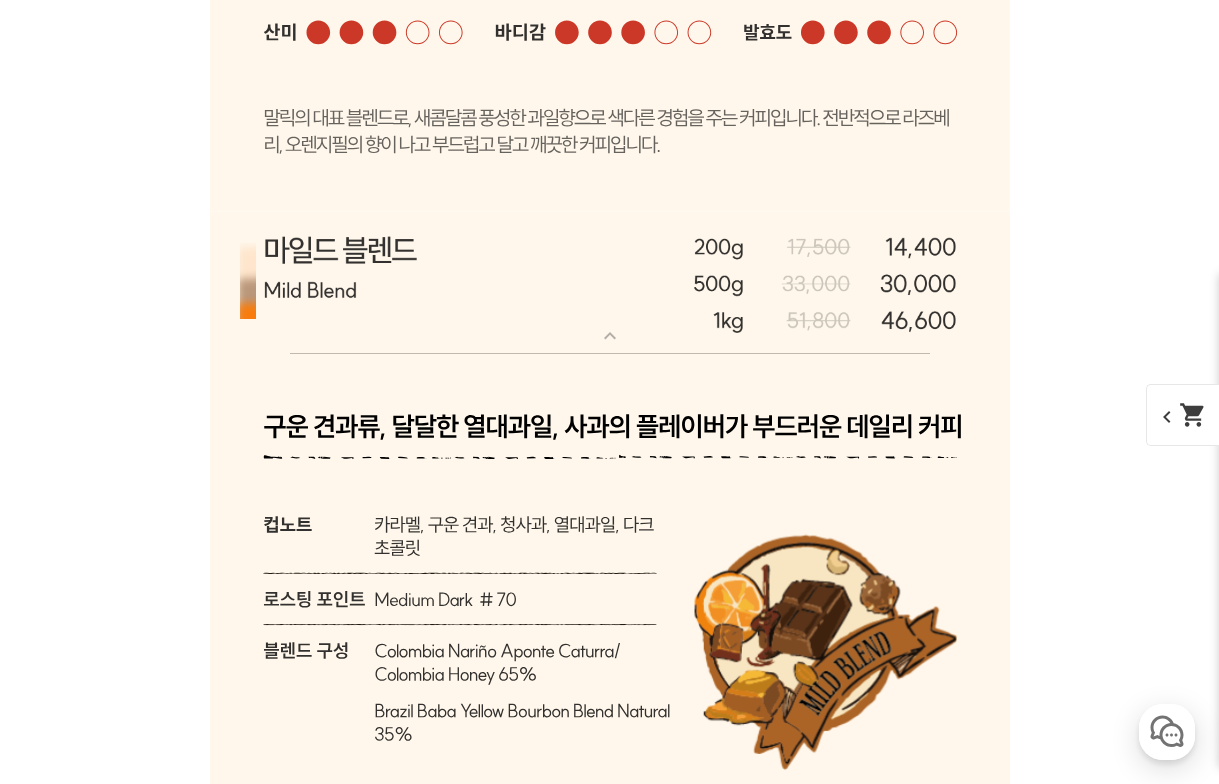 click on "expand_more" at bounding box center (610, 336) 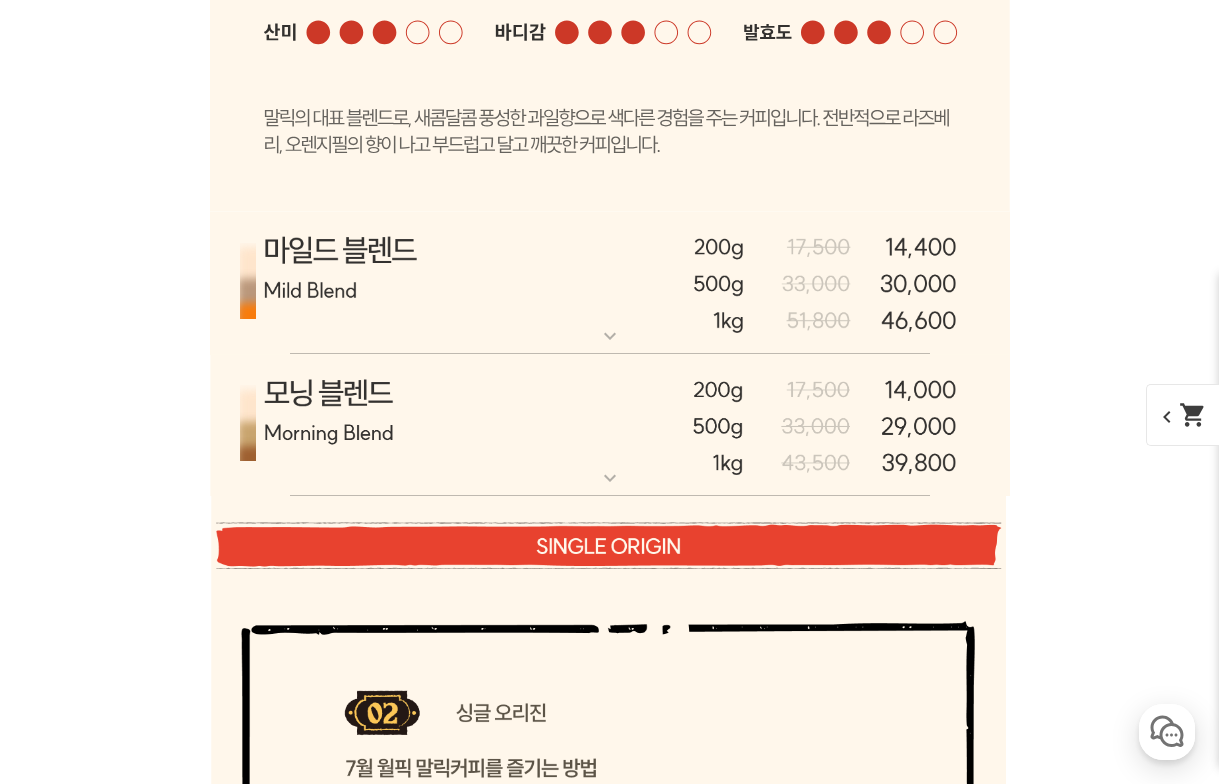 click on "expand_more" at bounding box center [610, 478] 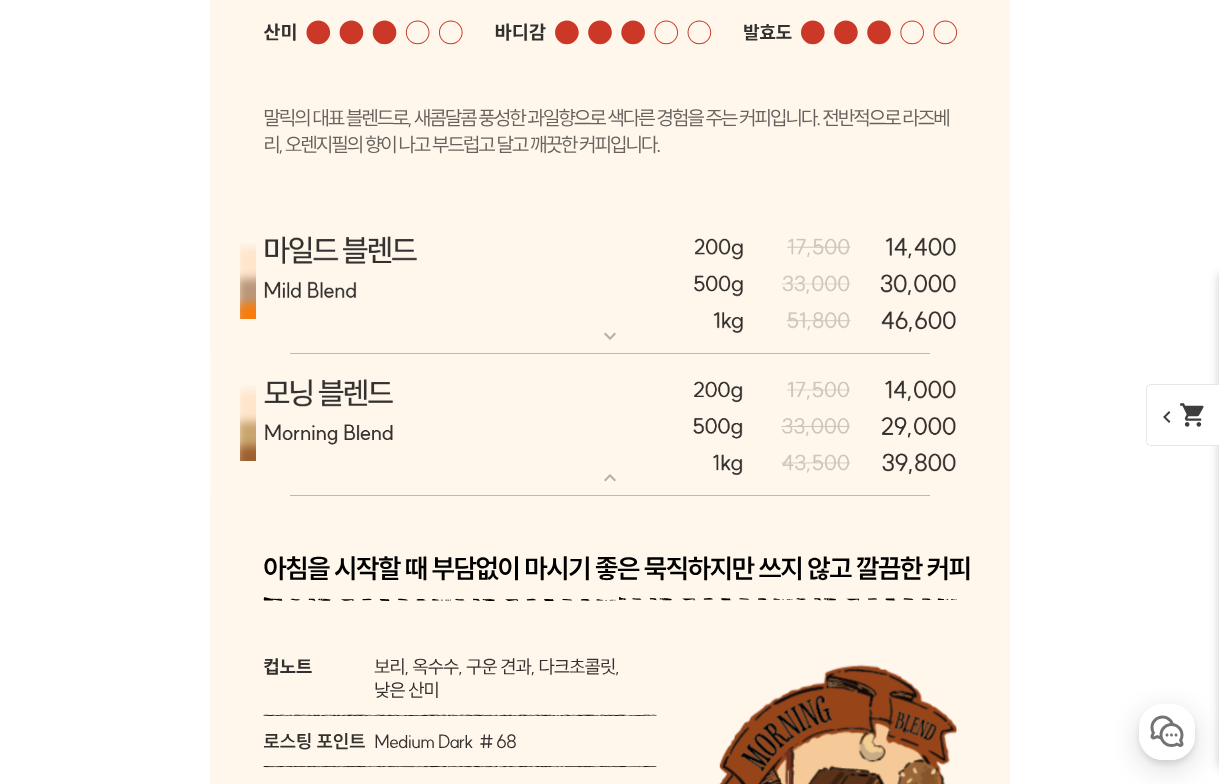 click on "expand_more" at bounding box center (610, 478) 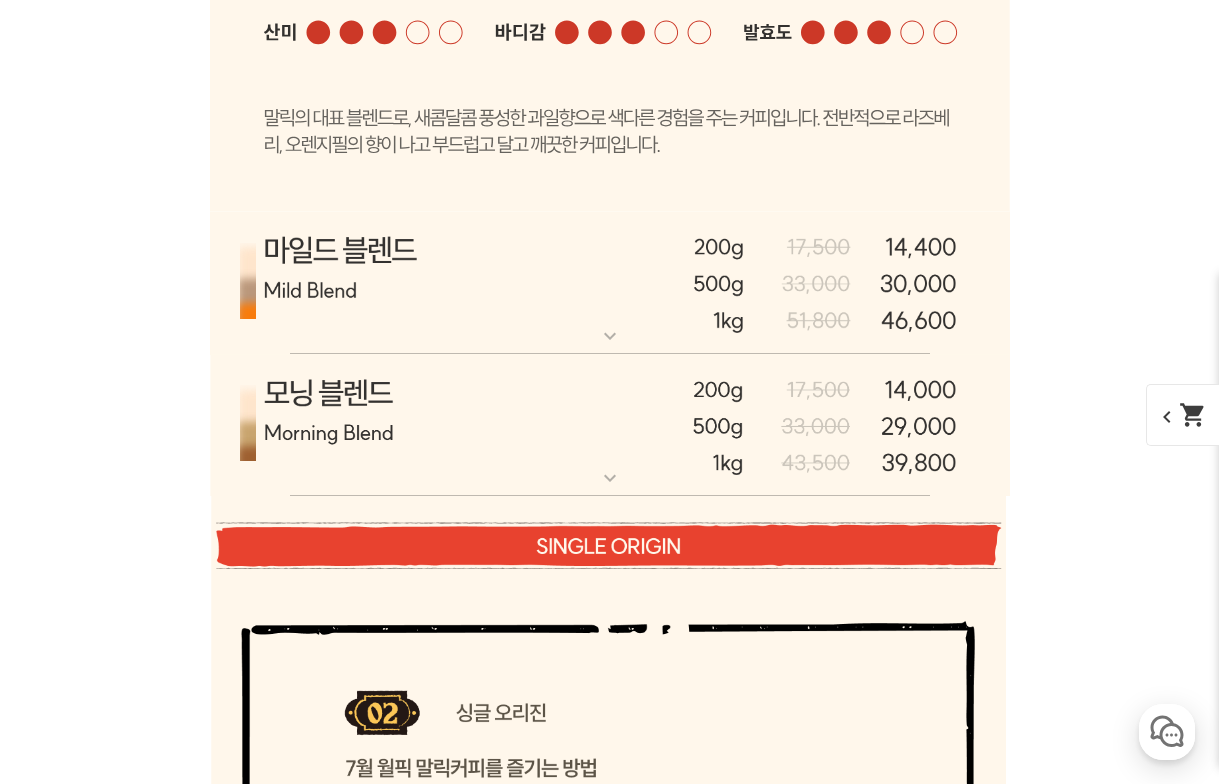 click on "게시글 신고하기
신고사유
관련없는 내용
욕설/비방
개인정보유출
광고/홍보글
기타
신고해주신 내용은 쇼핑몰 운영자의 검토 후 내부 운영 정책에 의해 처리가 진행됩니다.
신고
취소
닫기
상세 정보
상품 후기  163
상품 문의  29
배송/반품 안내
상세 정보
배송/반품 안내
상품 후기  163
상품 문의  29
﻿  expand_more  [PERSON_NAME] (언스페셜티 블렌드)  expand_more  애플 쥬스 (언스페셜티 블렌드)  expand_more   expand_more   expand_more   expand_more" at bounding box center [609, 1959] 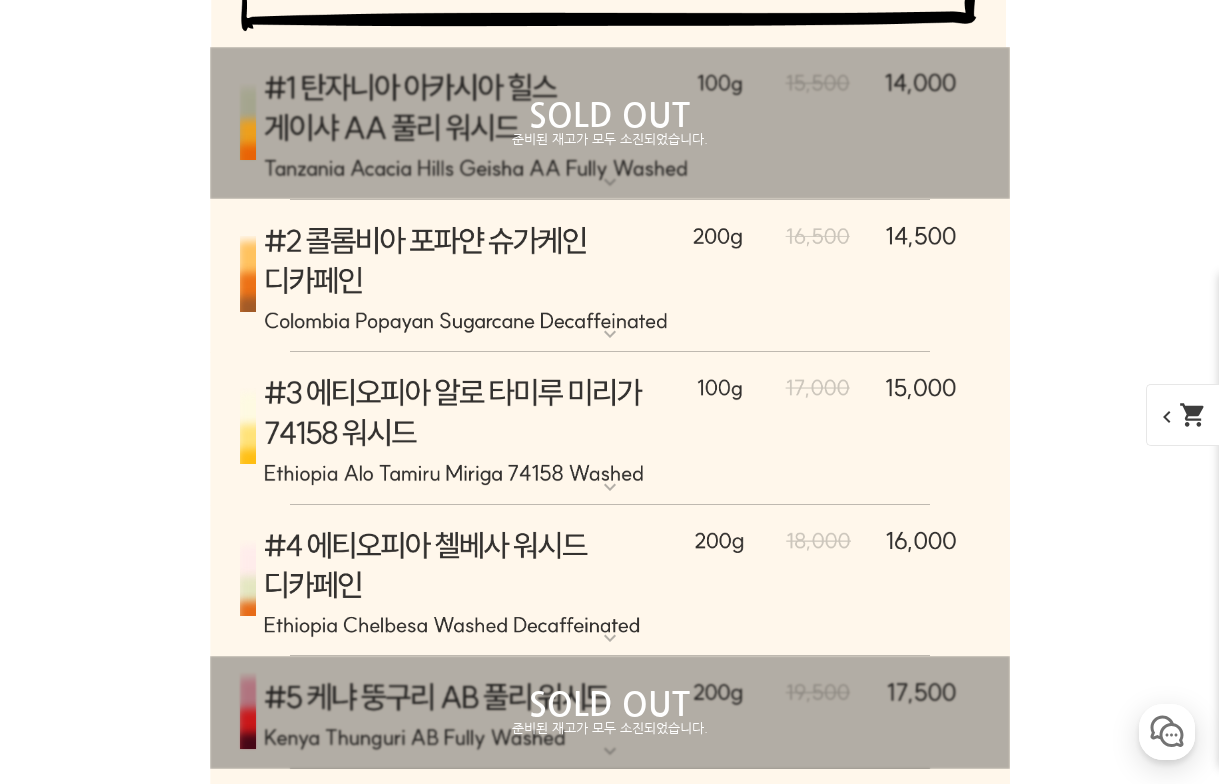 scroll, scrollTop: 10093, scrollLeft: 0, axis: vertical 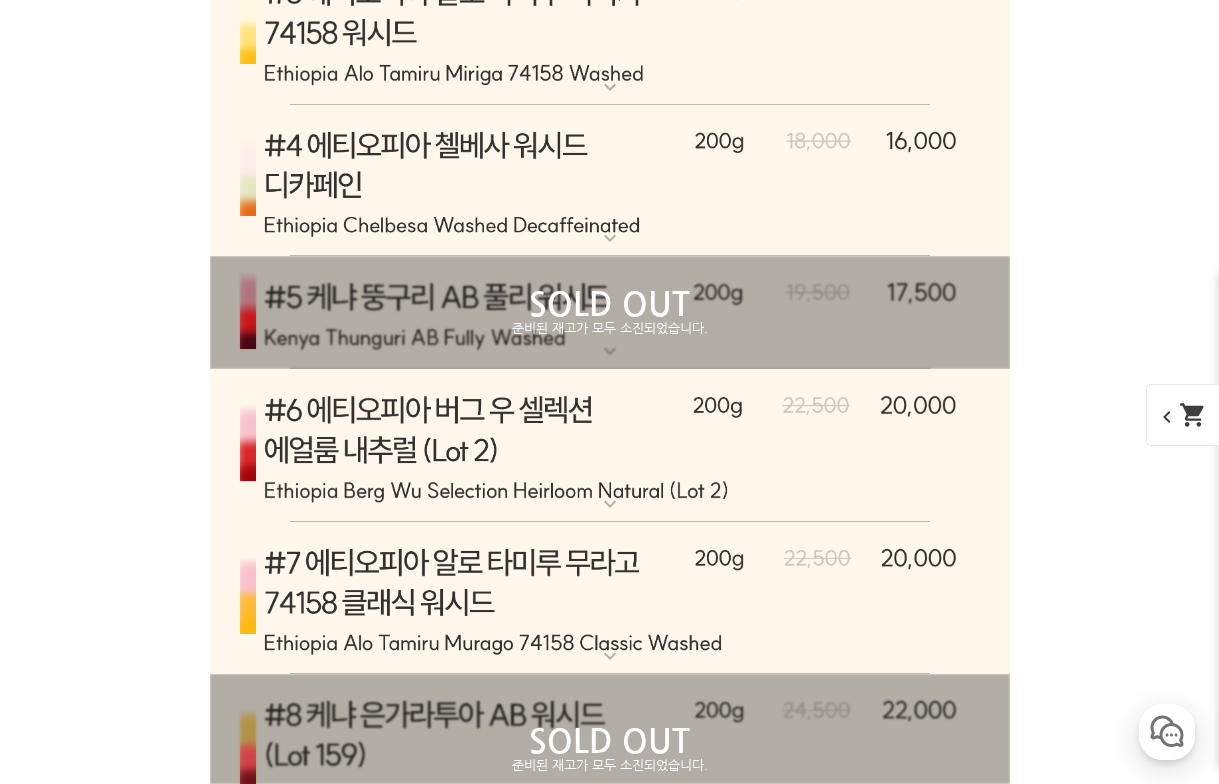 click at bounding box center [610, 181] 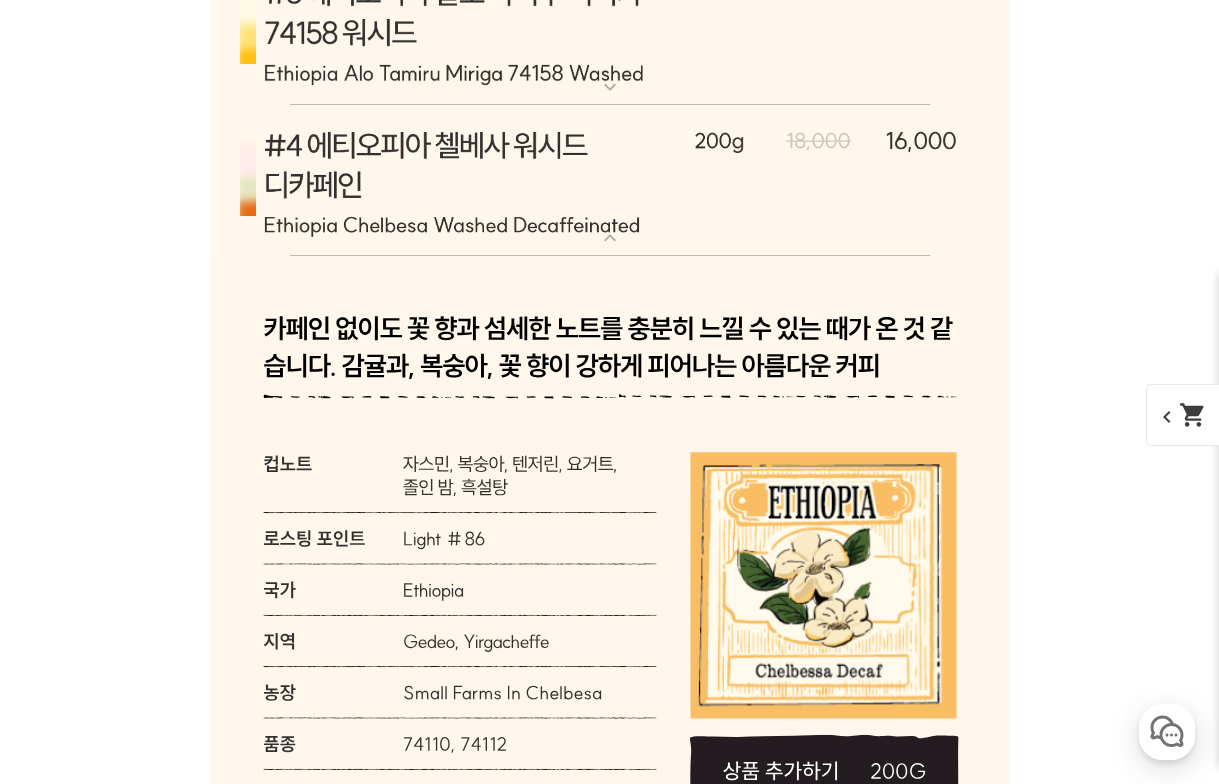 click at bounding box center (610, 181) 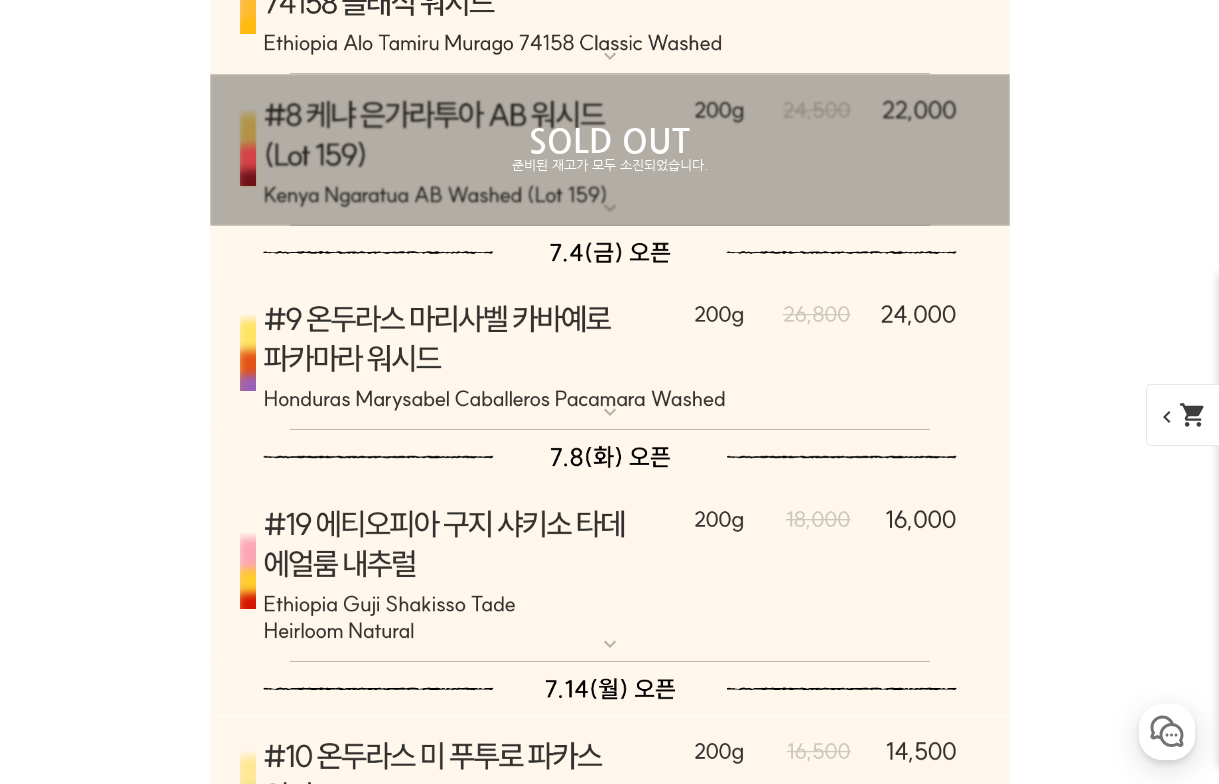 scroll, scrollTop: 10993, scrollLeft: 0, axis: vertical 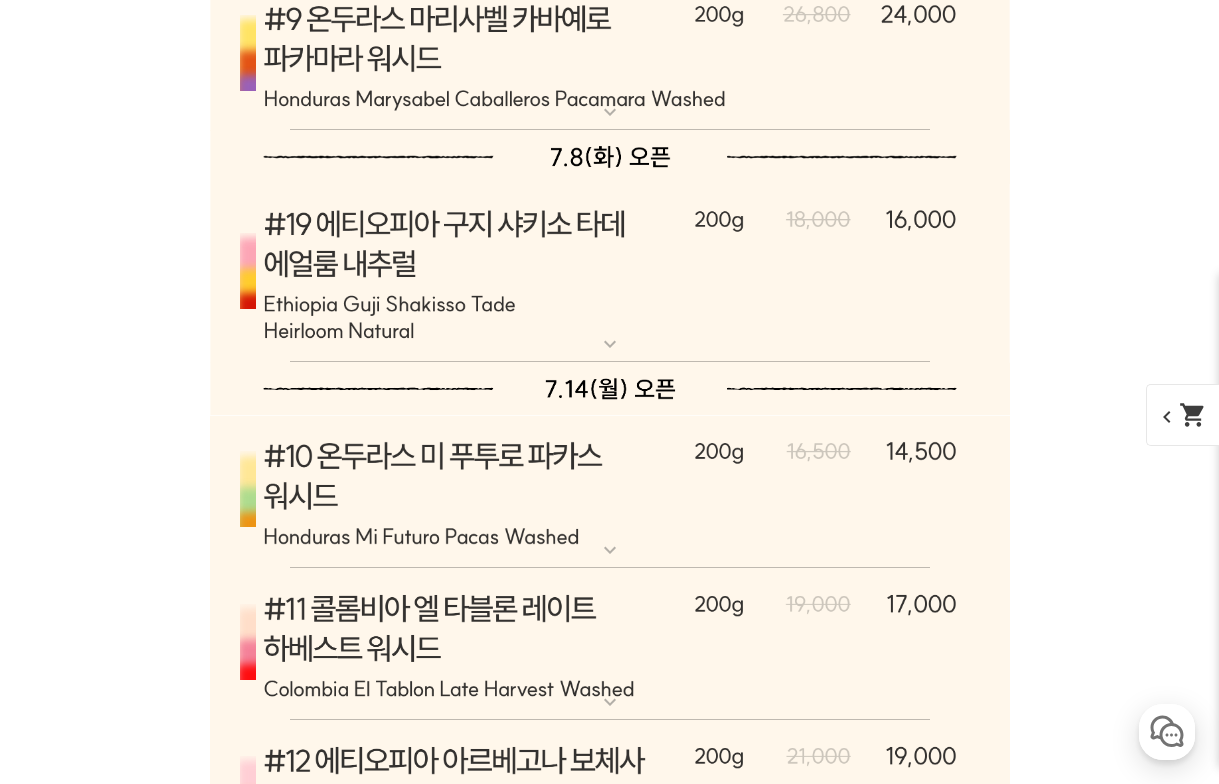 click at bounding box center [610, 273] 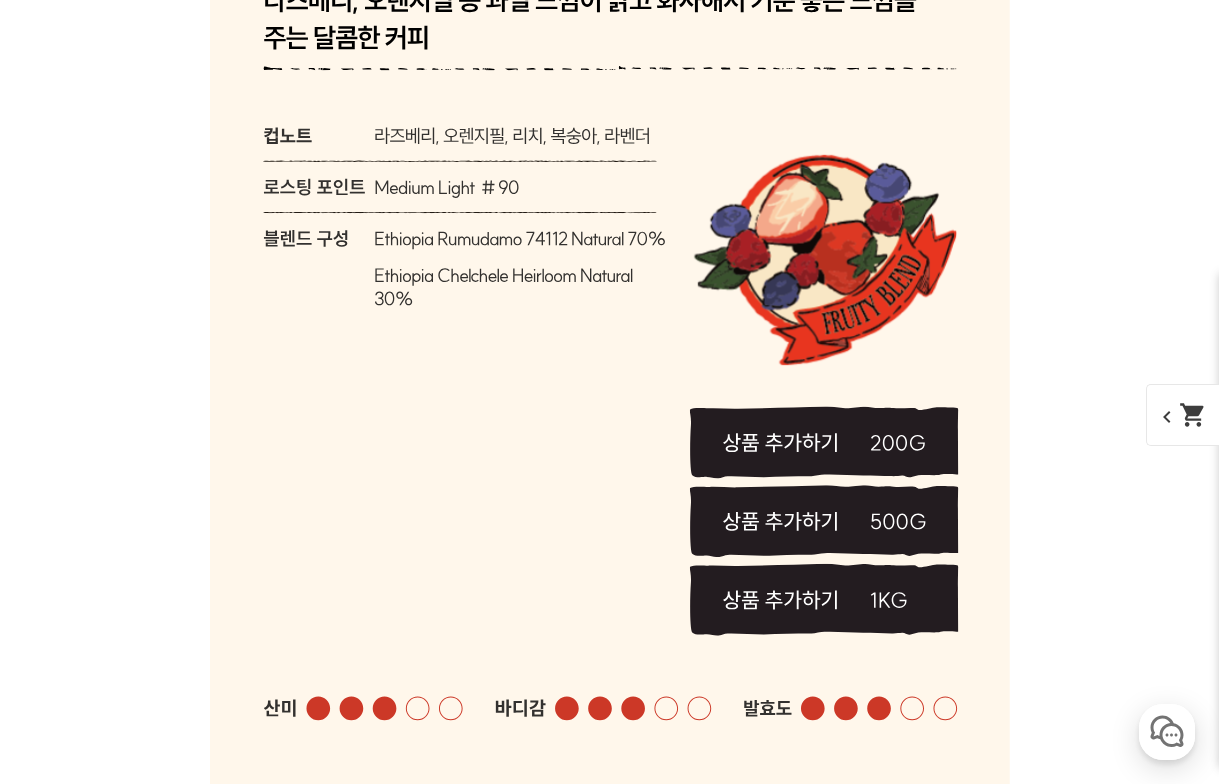 scroll, scrollTop: 7293, scrollLeft: 0, axis: vertical 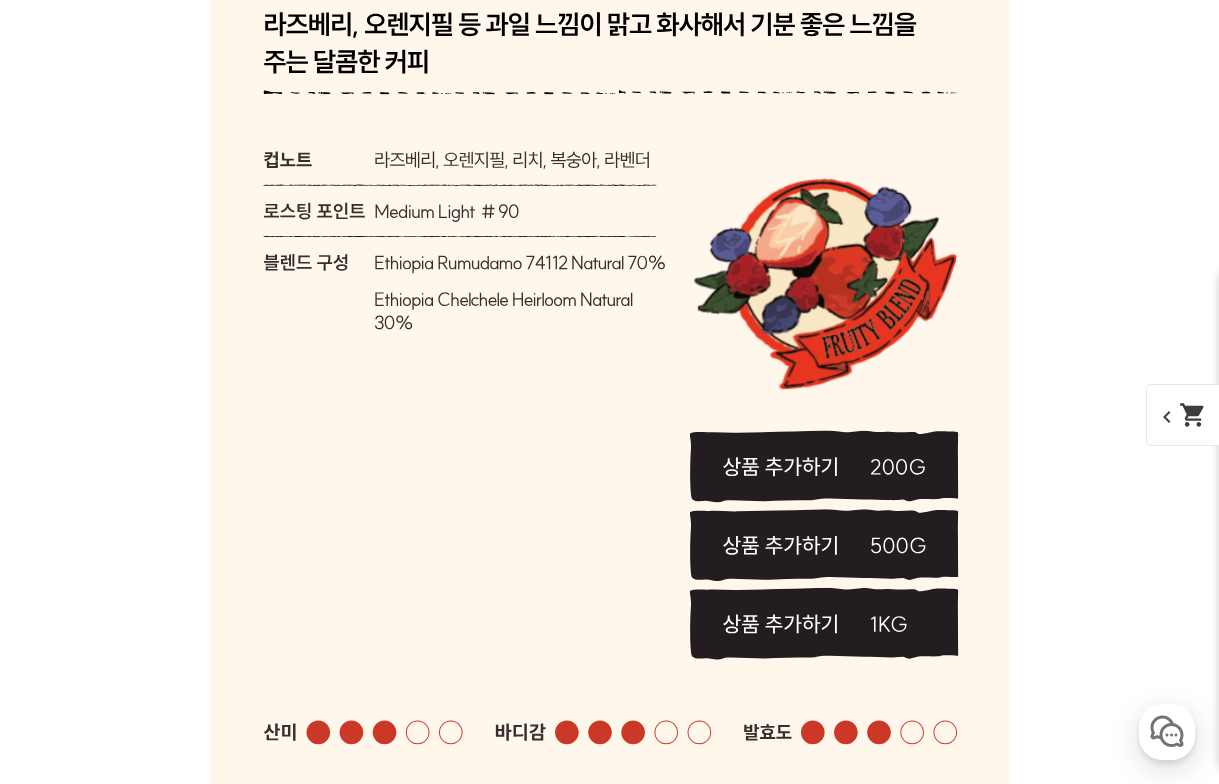 click 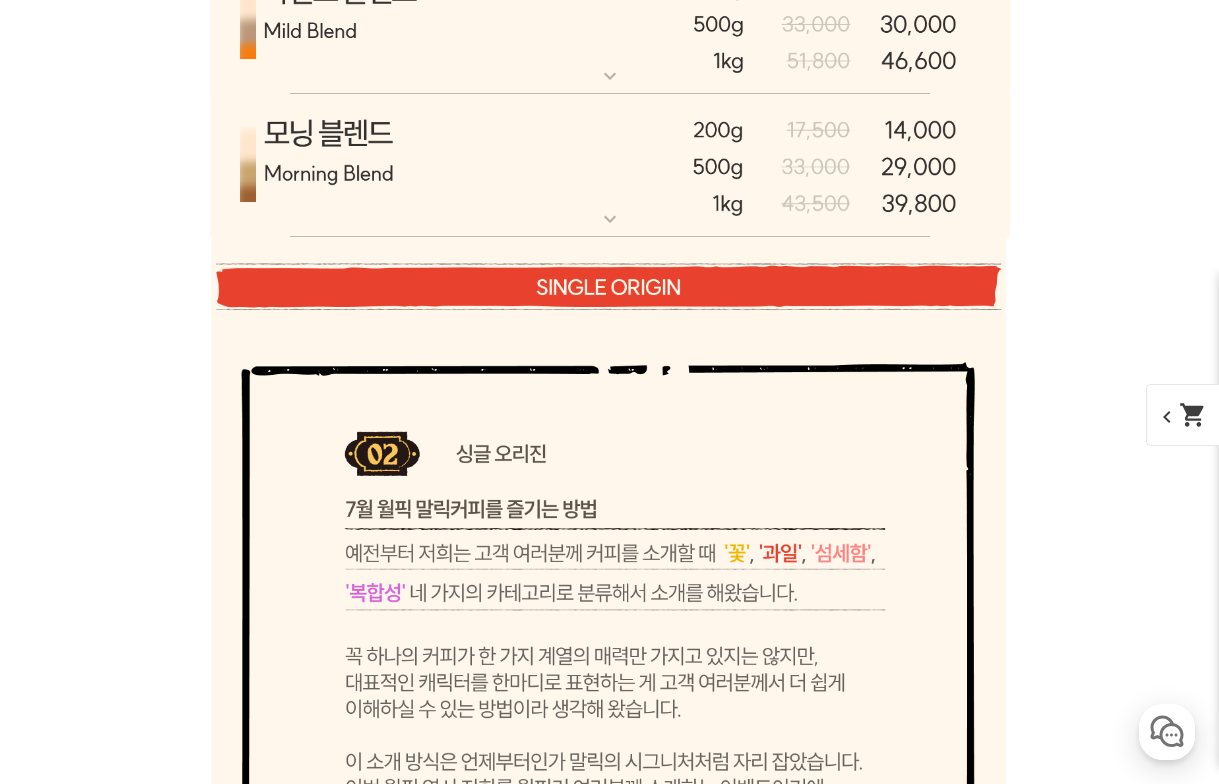click at bounding box center [610, 862] 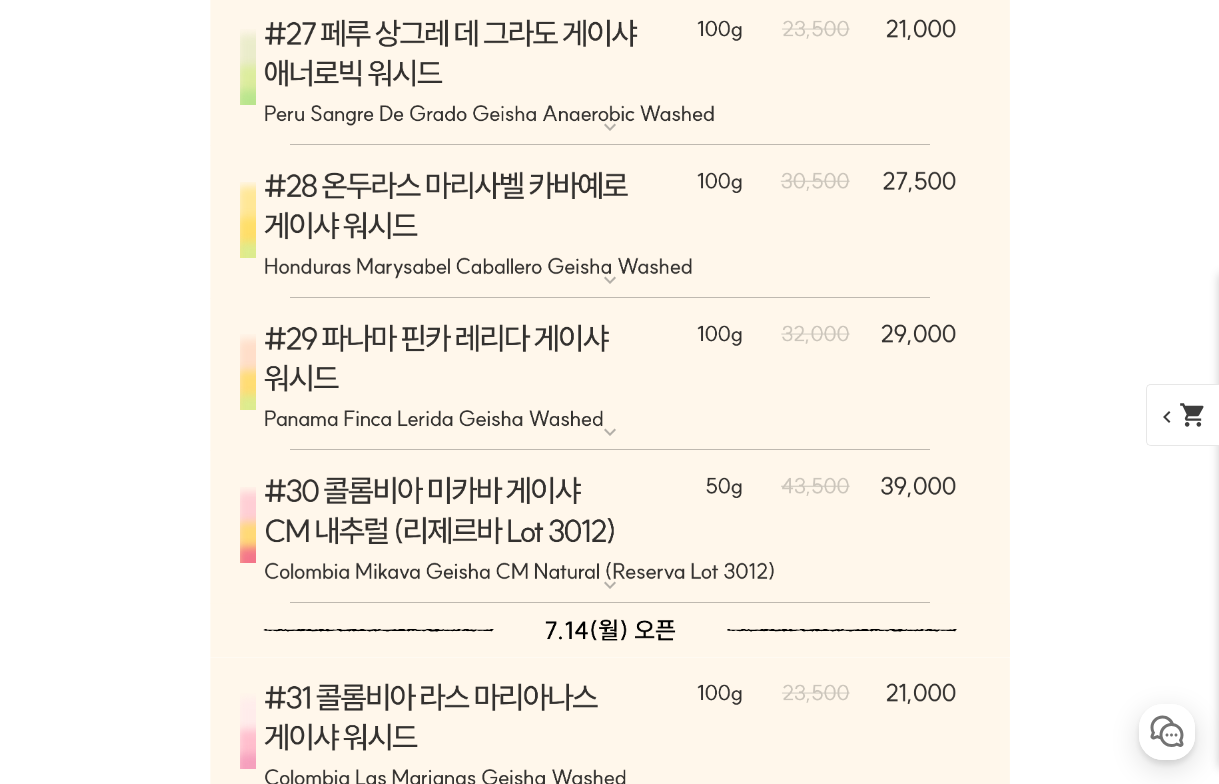 scroll, scrollTop: 14093, scrollLeft: 0, axis: vertical 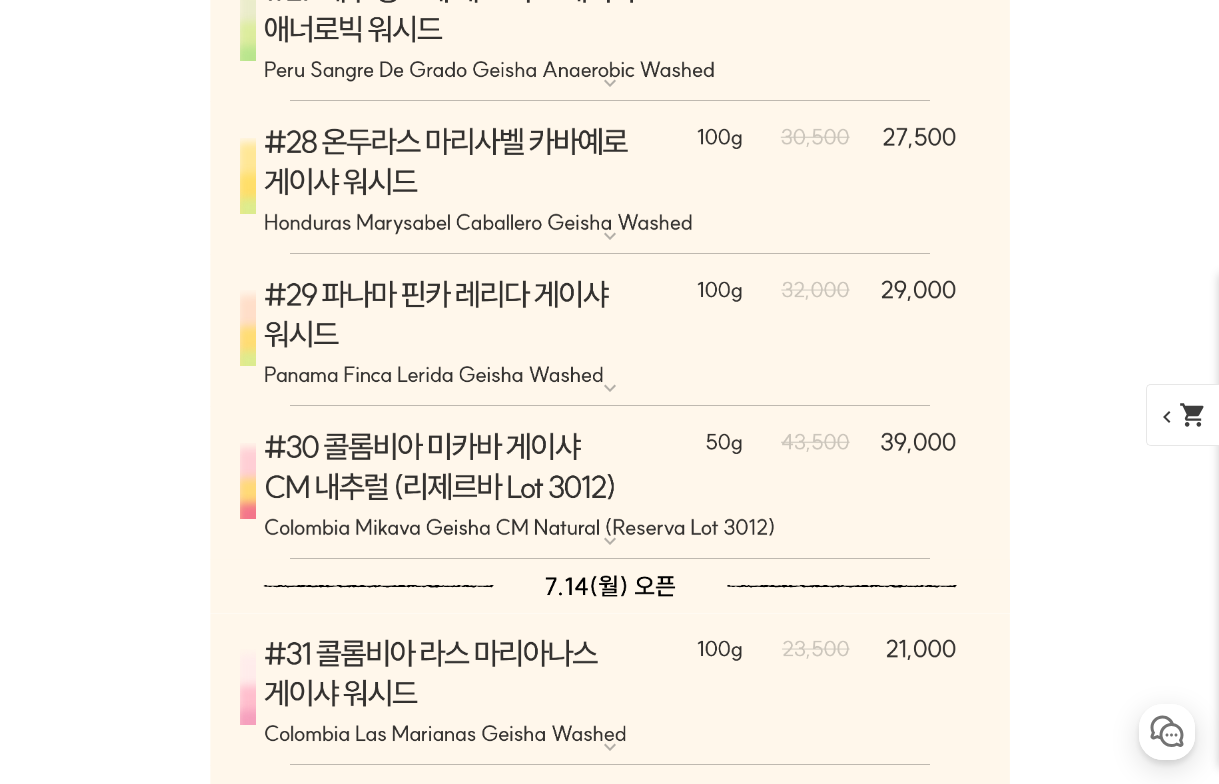 click at bounding box center [610, 331] 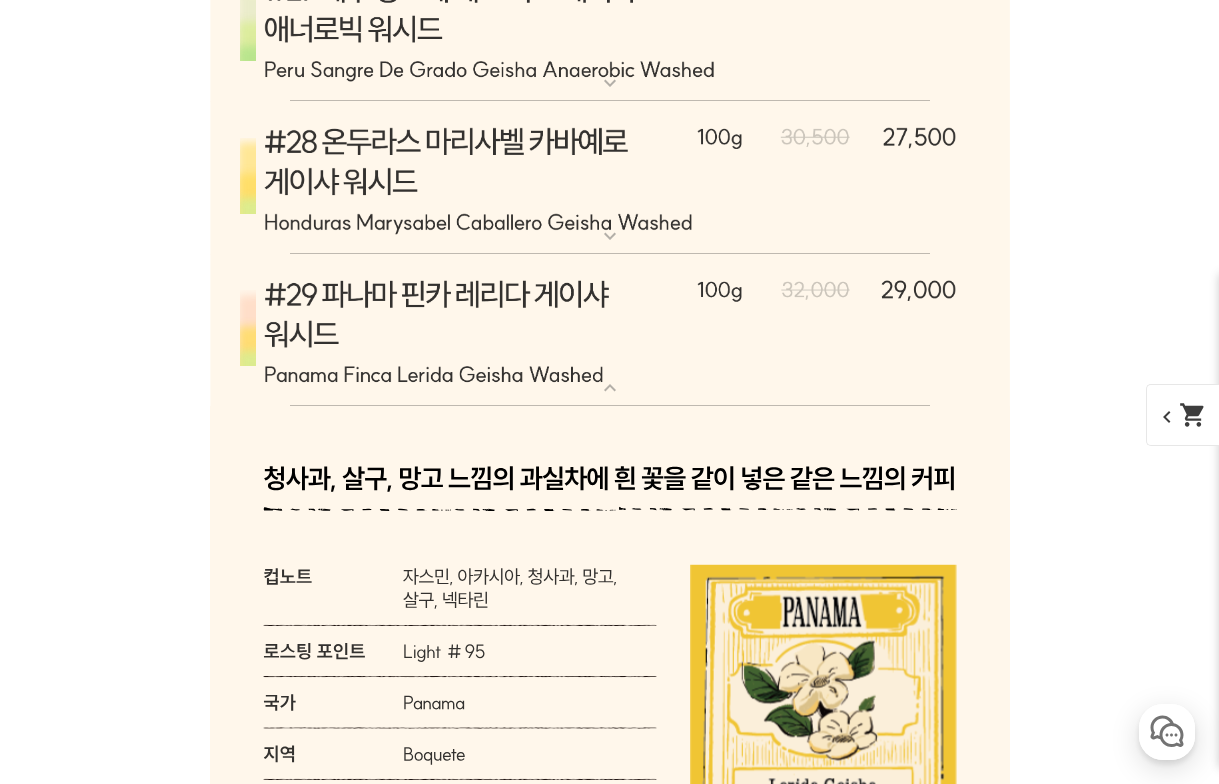 scroll, scrollTop: 14293, scrollLeft: 0, axis: vertical 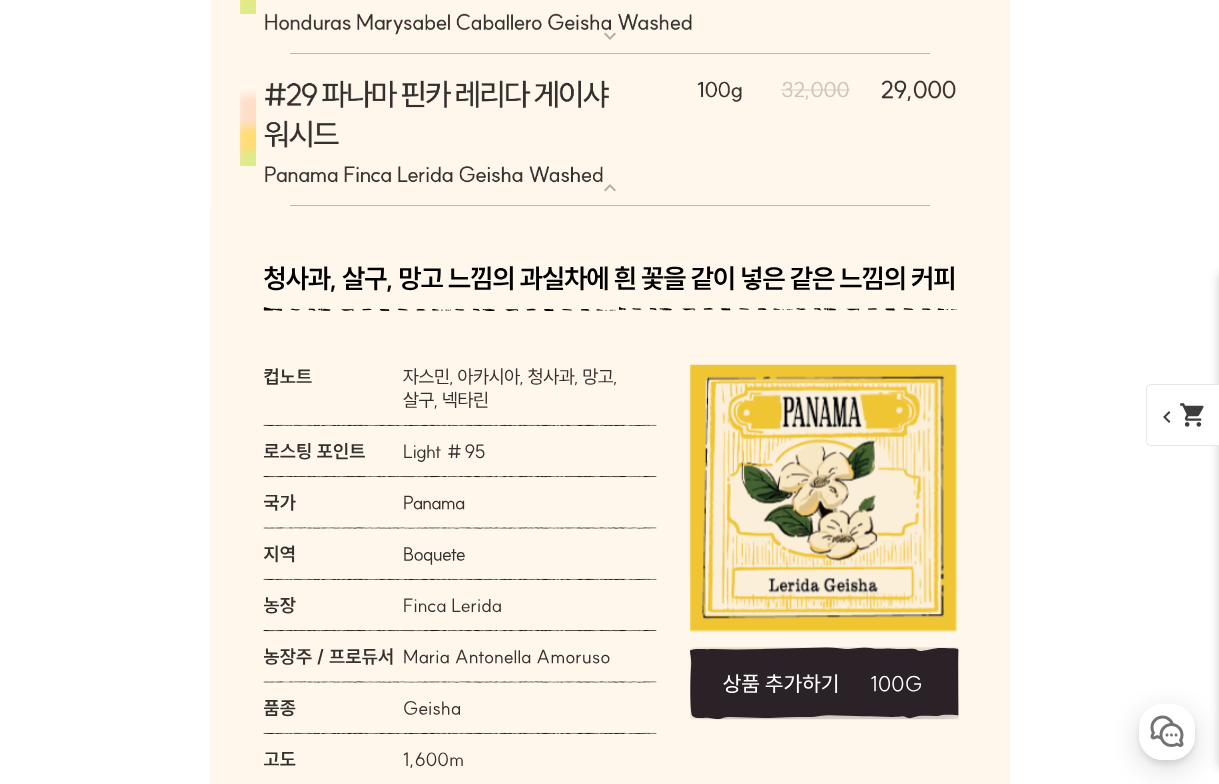 click 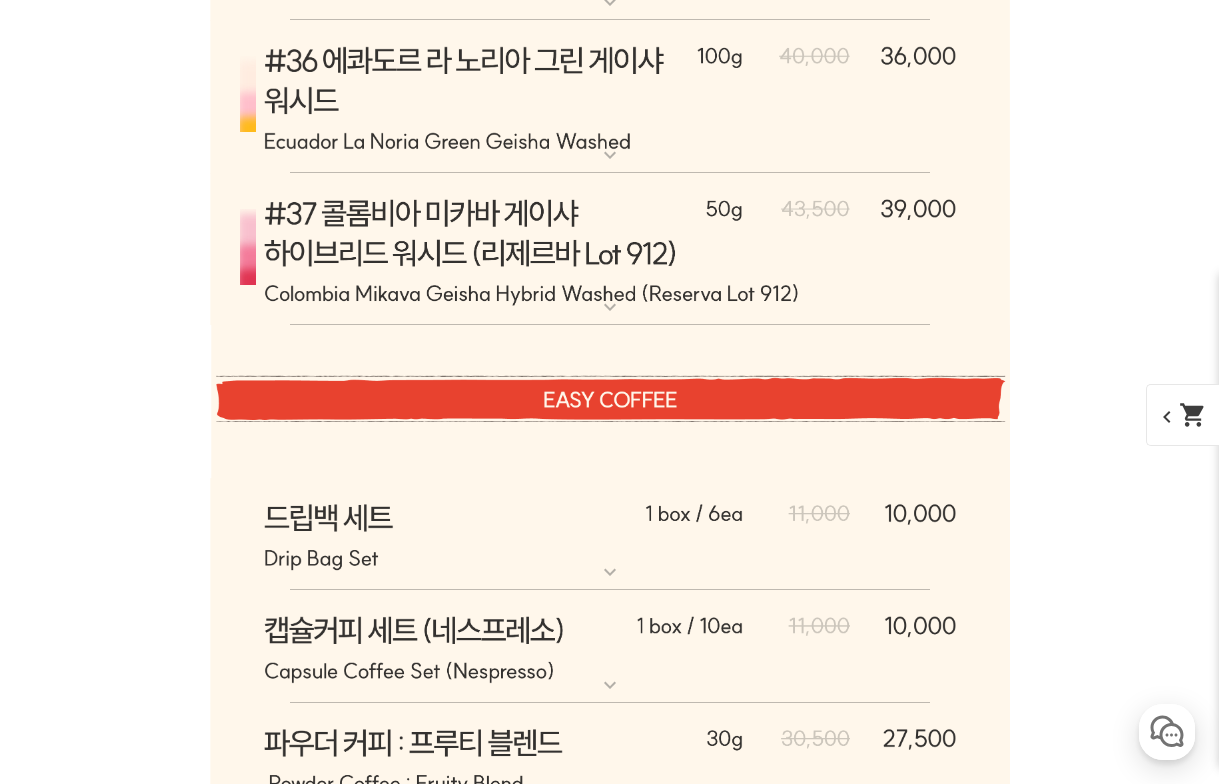 scroll, scrollTop: 16793, scrollLeft: 0, axis: vertical 